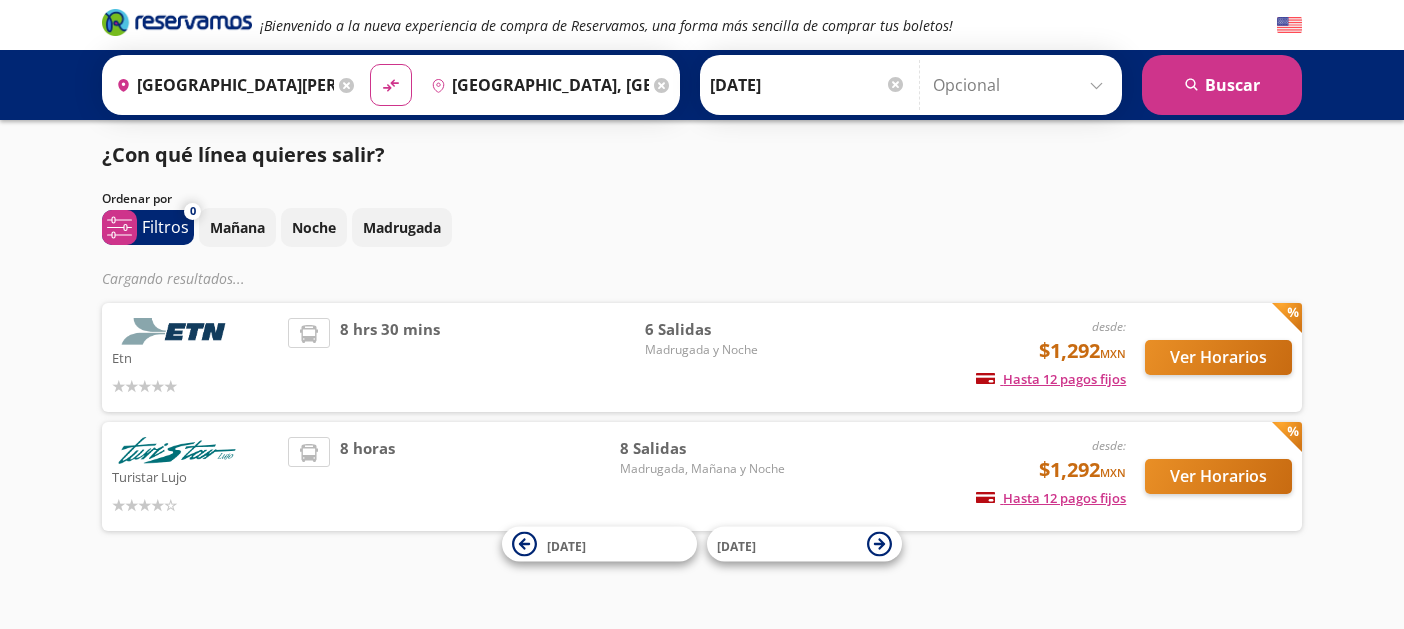 scroll, scrollTop: 0, scrollLeft: 0, axis: both 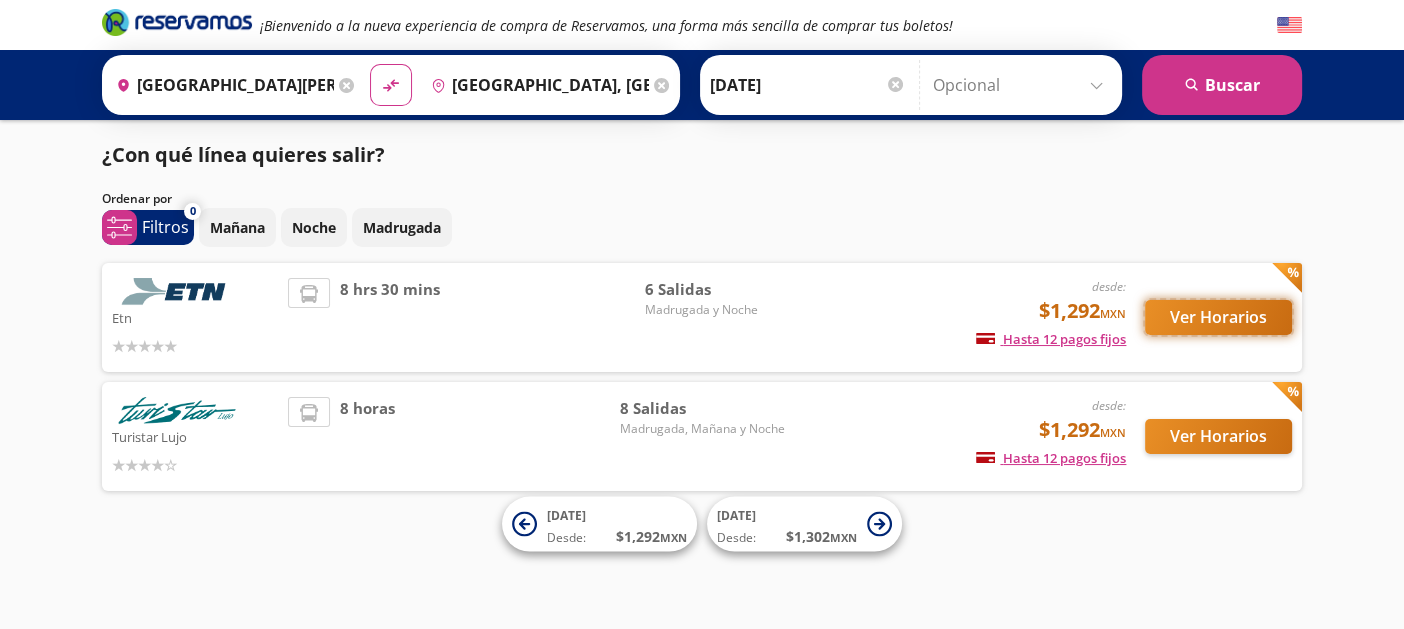click on "Ver Horarios" at bounding box center (1218, 317) 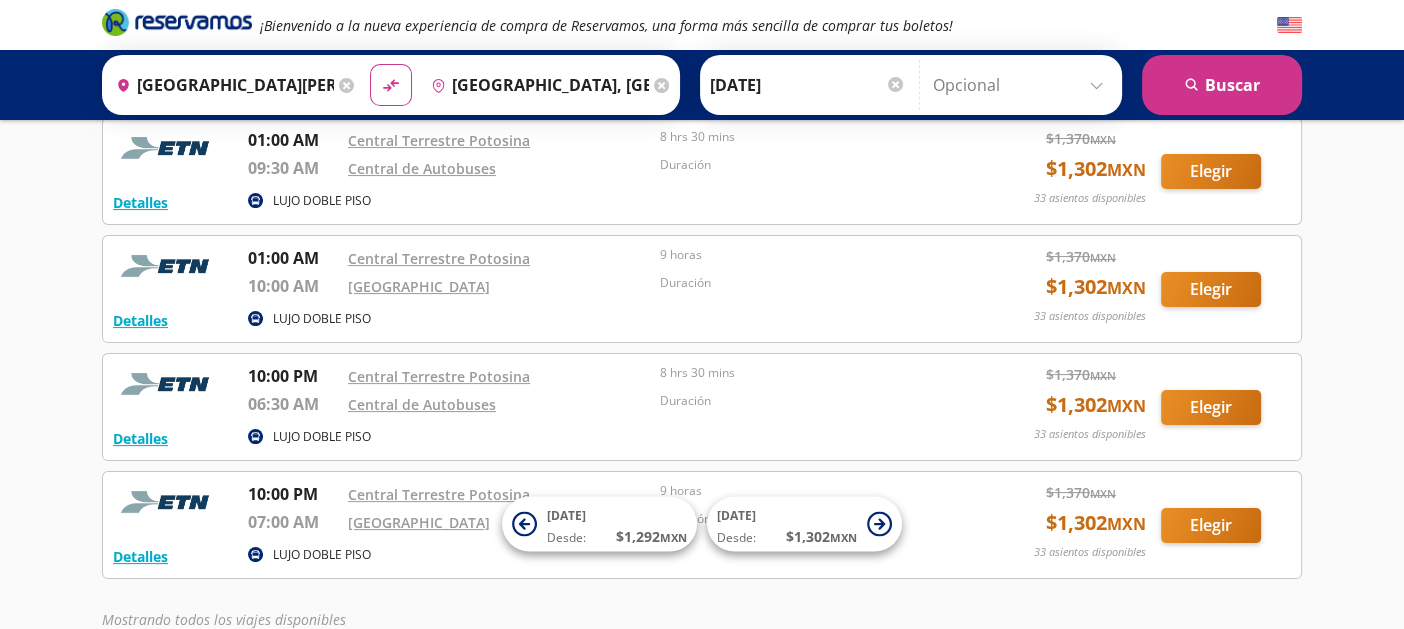 scroll, scrollTop: 315, scrollLeft: 0, axis: vertical 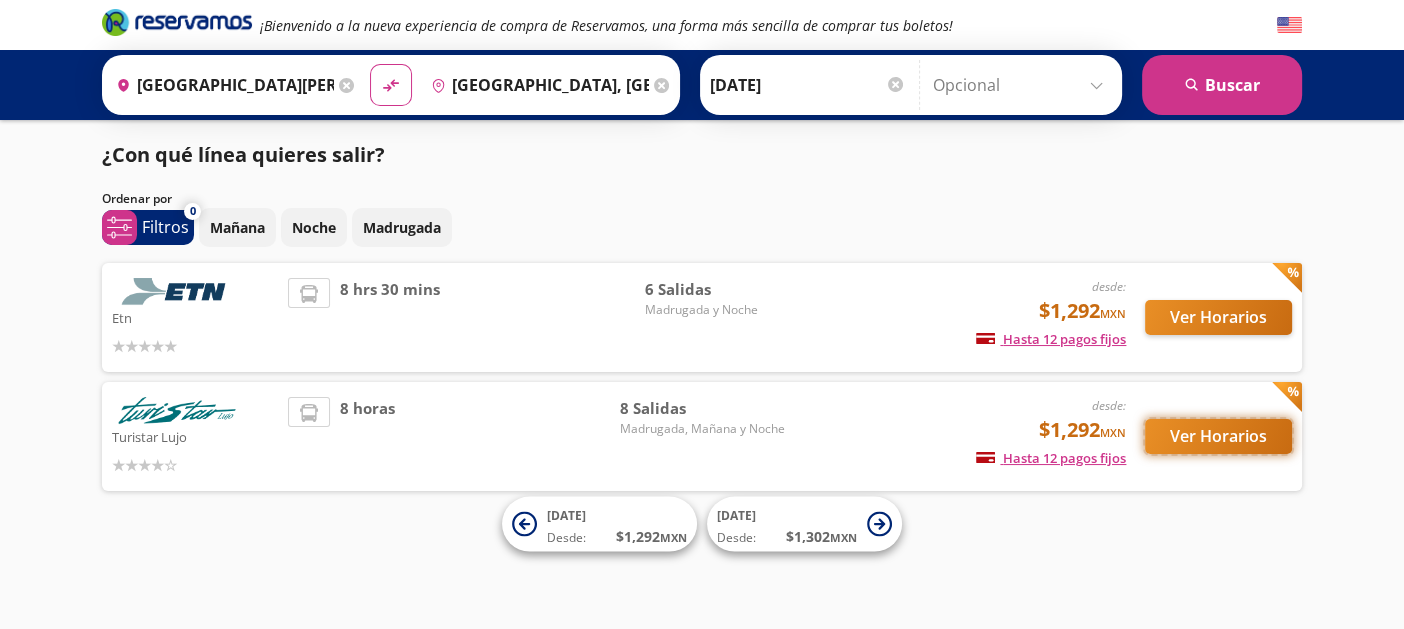 click on "Ver Horarios" at bounding box center [1218, 436] 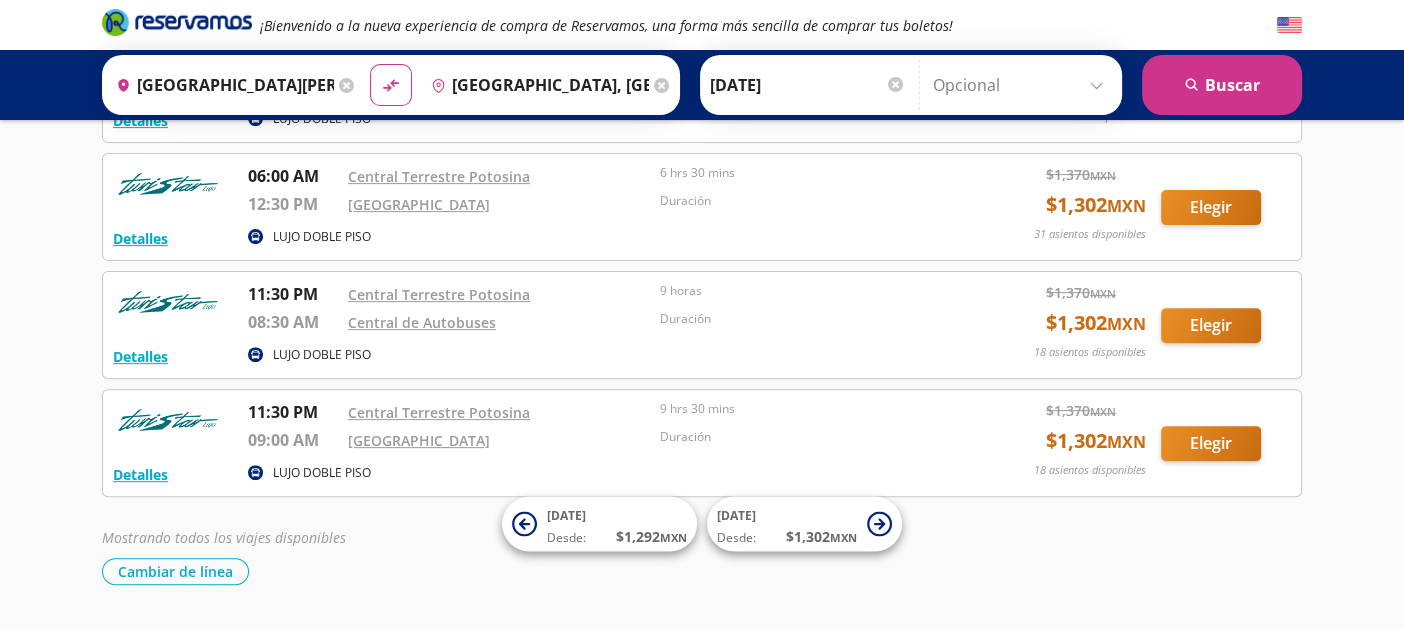 scroll, scrollTop: 499, scrollLeft: 0, axis: vertical 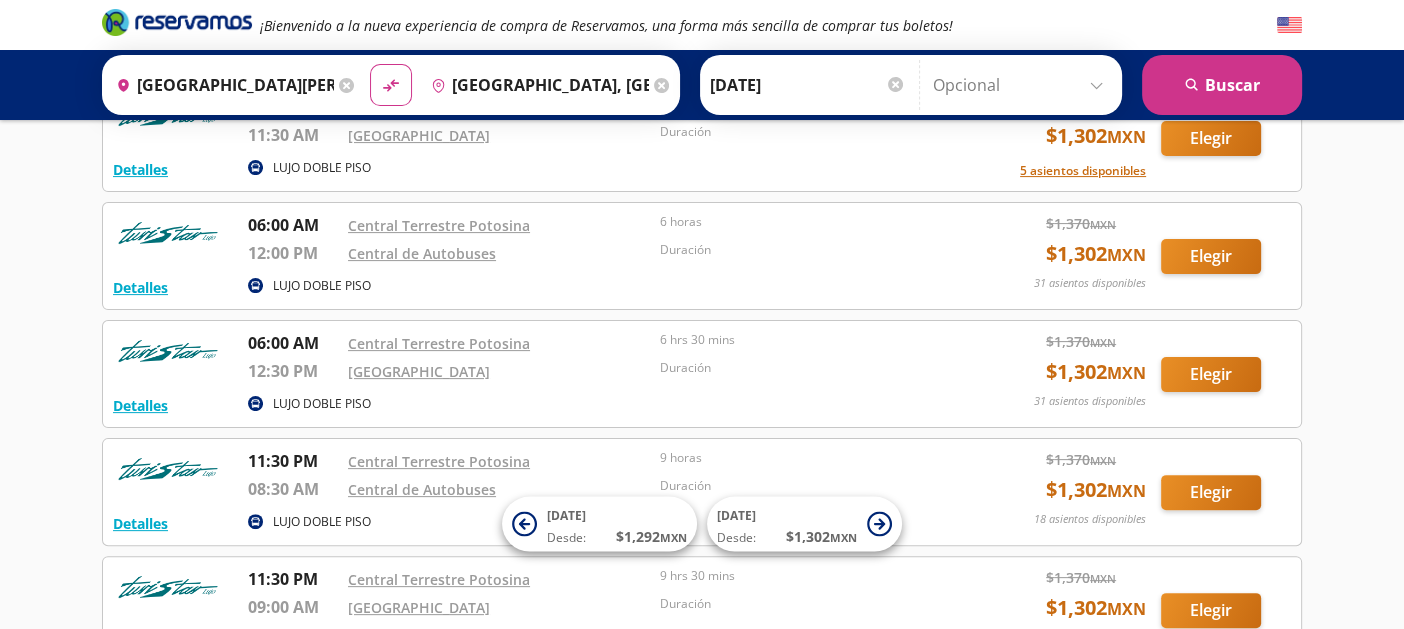 click on "¡Bienvenido a la nueva experiencia de compra de Reservamos, una forma más sencilla de comprar tus boletos! Origen
heroicons:map-pin-20-solid
[GEOGRAPHIC_DATA][PERSON_NAME], [GEOGRAPHIC_DATA][PERSON_NAME]
Destino
pin-outline
[GEOGRAPHIC_DATA], [GEOGRAPHIC_DATA]
material-symbols:compare-arrows-rounded
Ida" at bounding box center (702, 176) 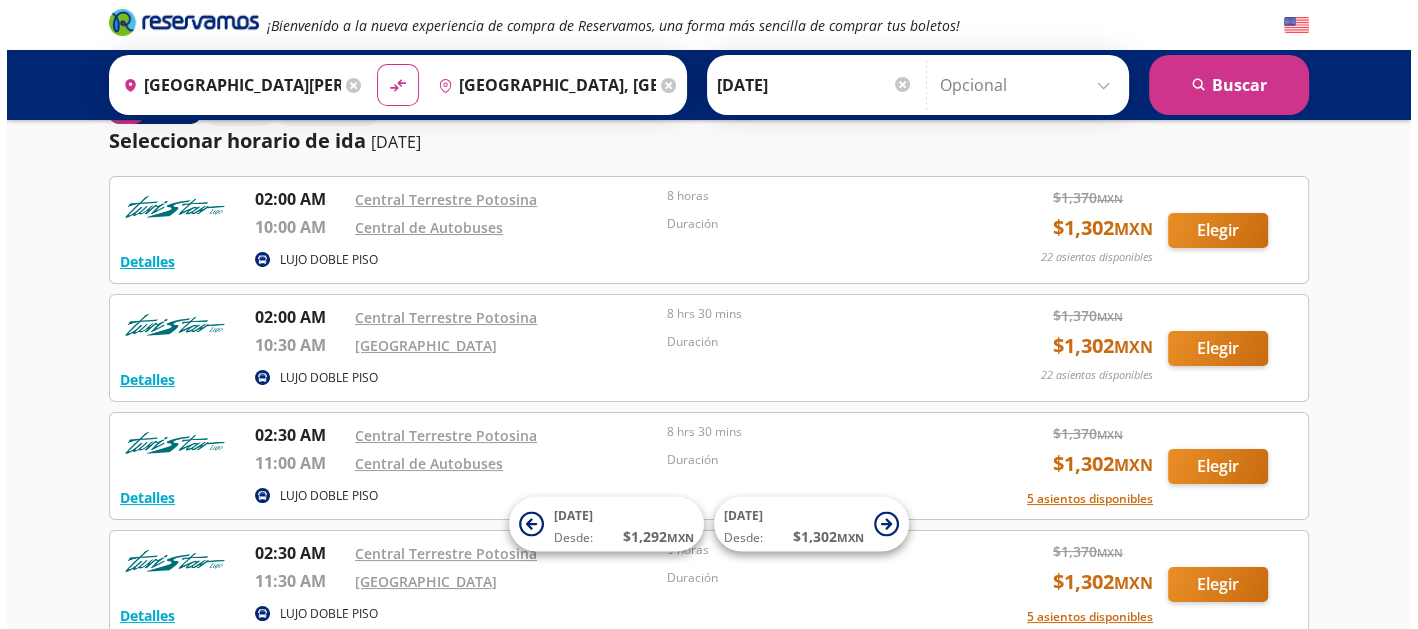 scroll, scrollTop: 0, scrollLeft: 0, axis: both 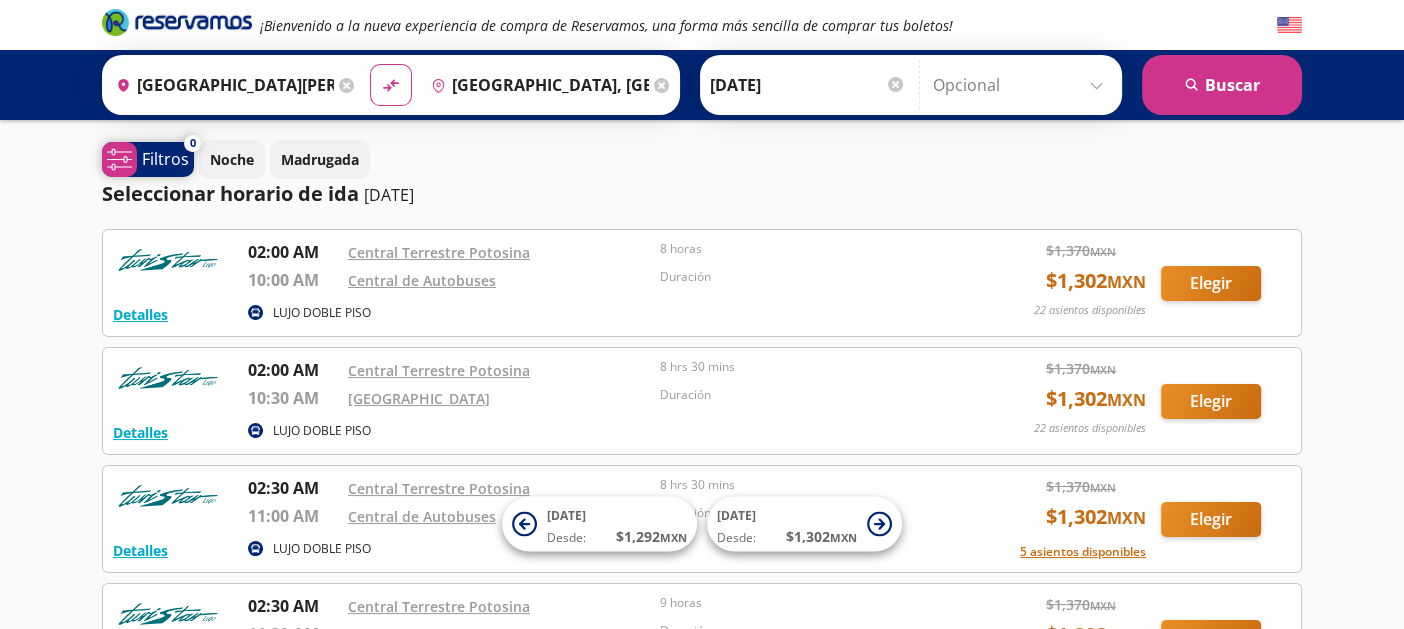click on "Filtros" at bounding box center (165, 159) 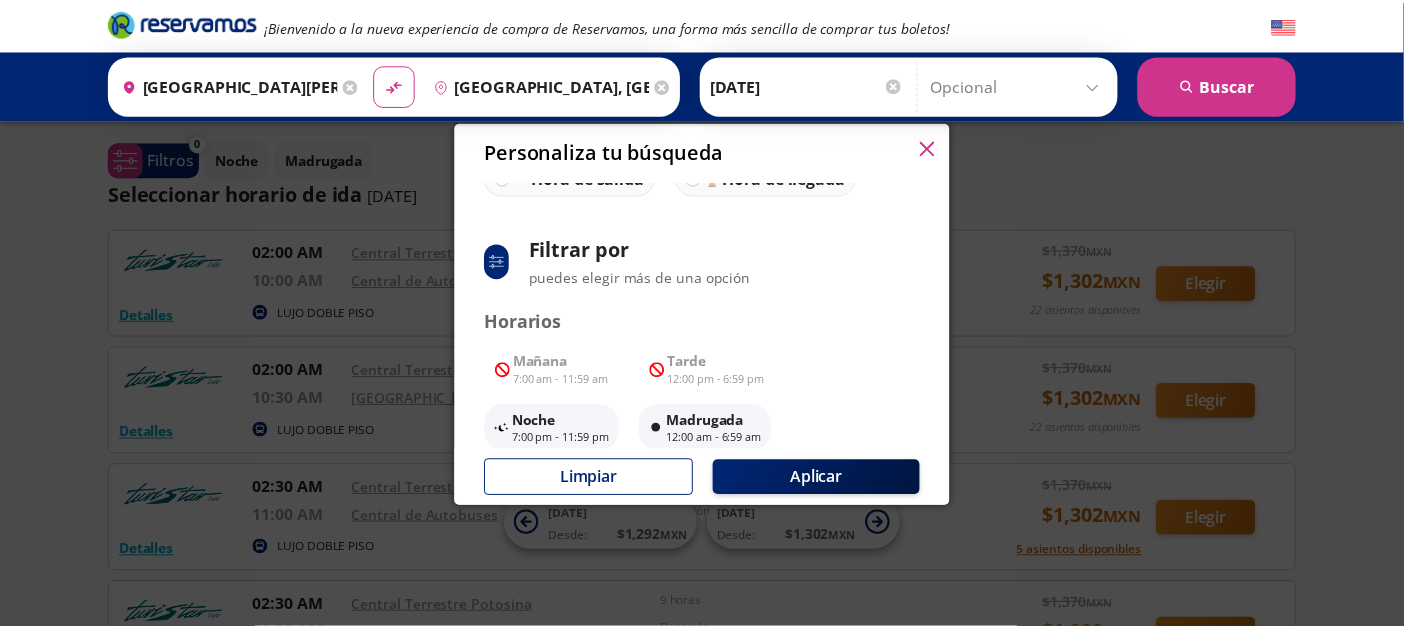 scroll, scrollTop: 225, scrollLeft: 0, axis: vertical 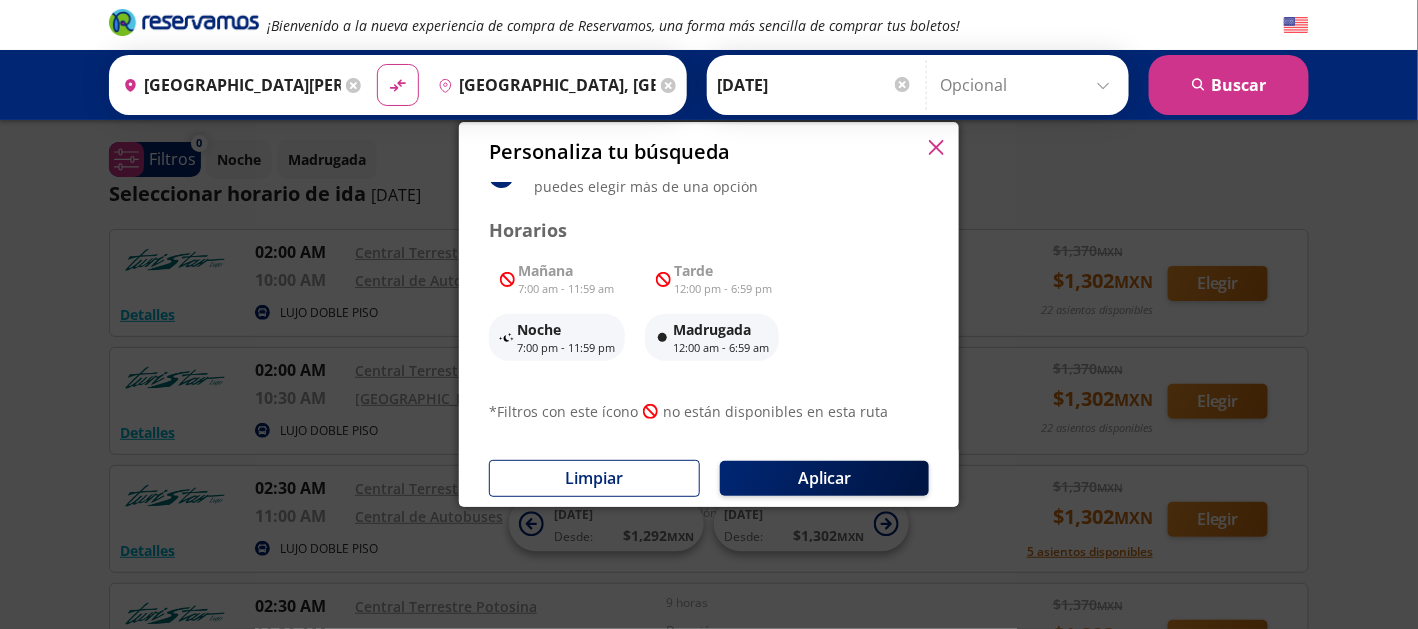 click 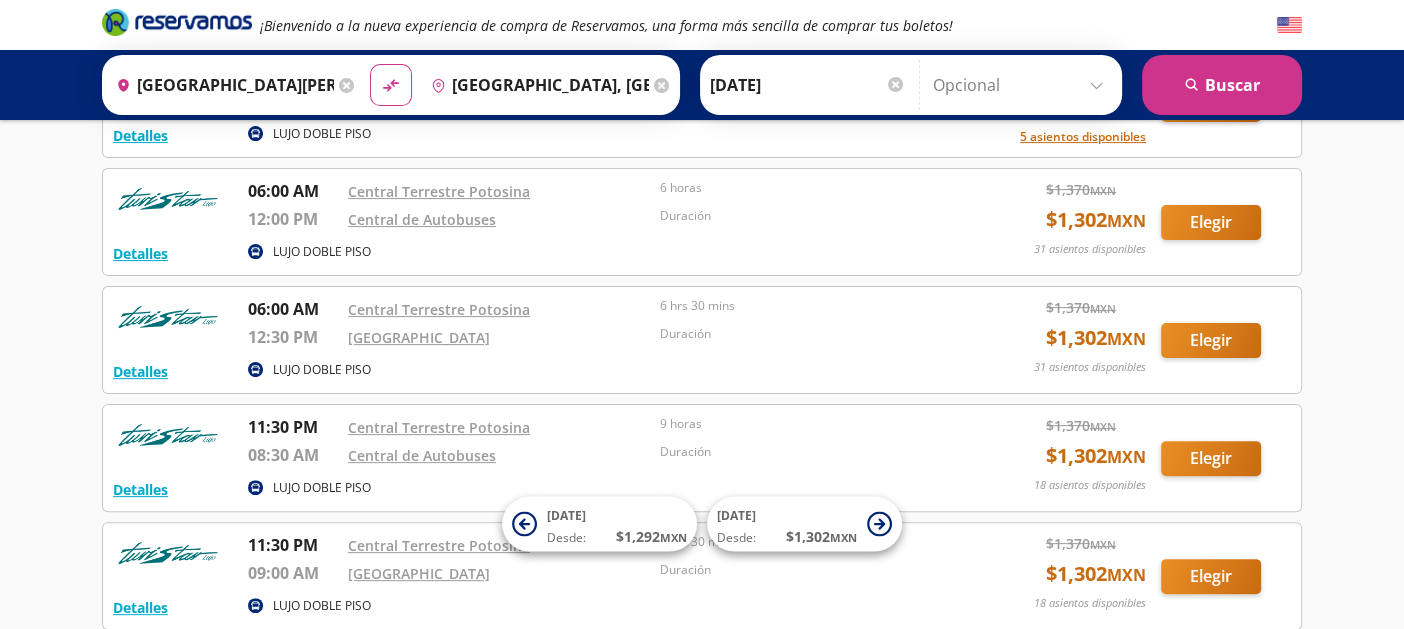 scroll, scrollTop: 499, scrollLeft: 0, axis: vertical 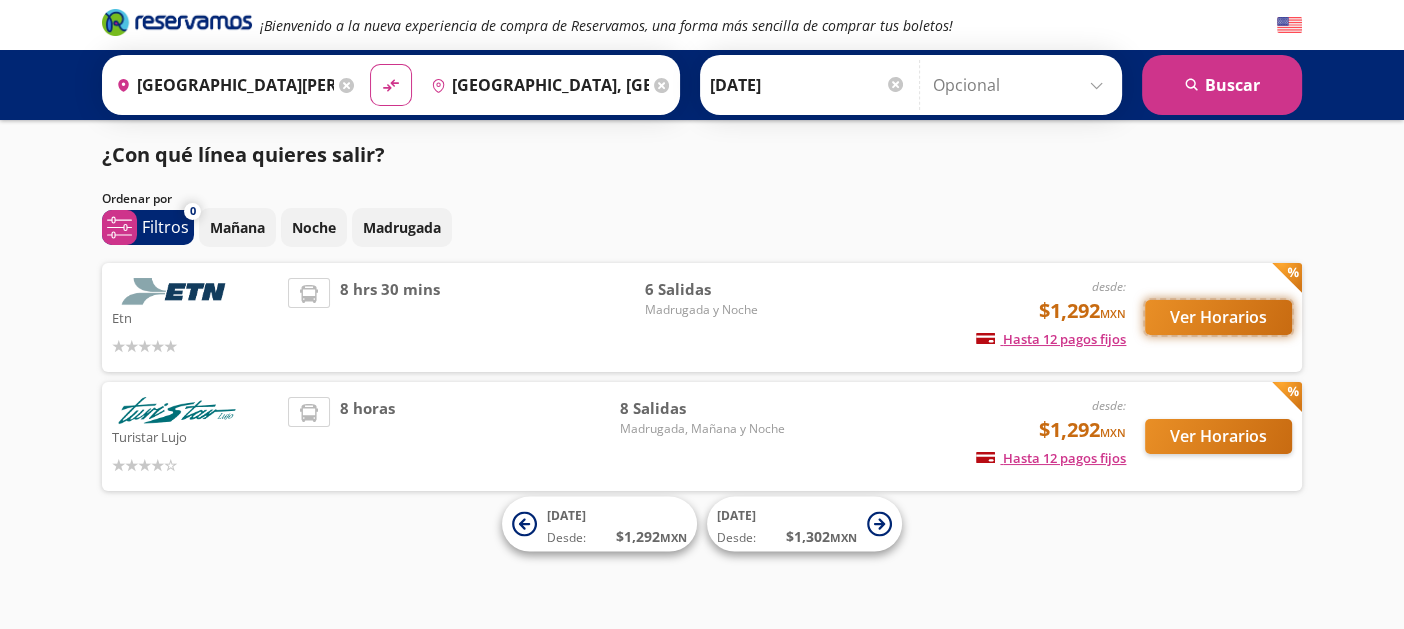 click on "Ver Horarios" at bounding box center (1218, 317) 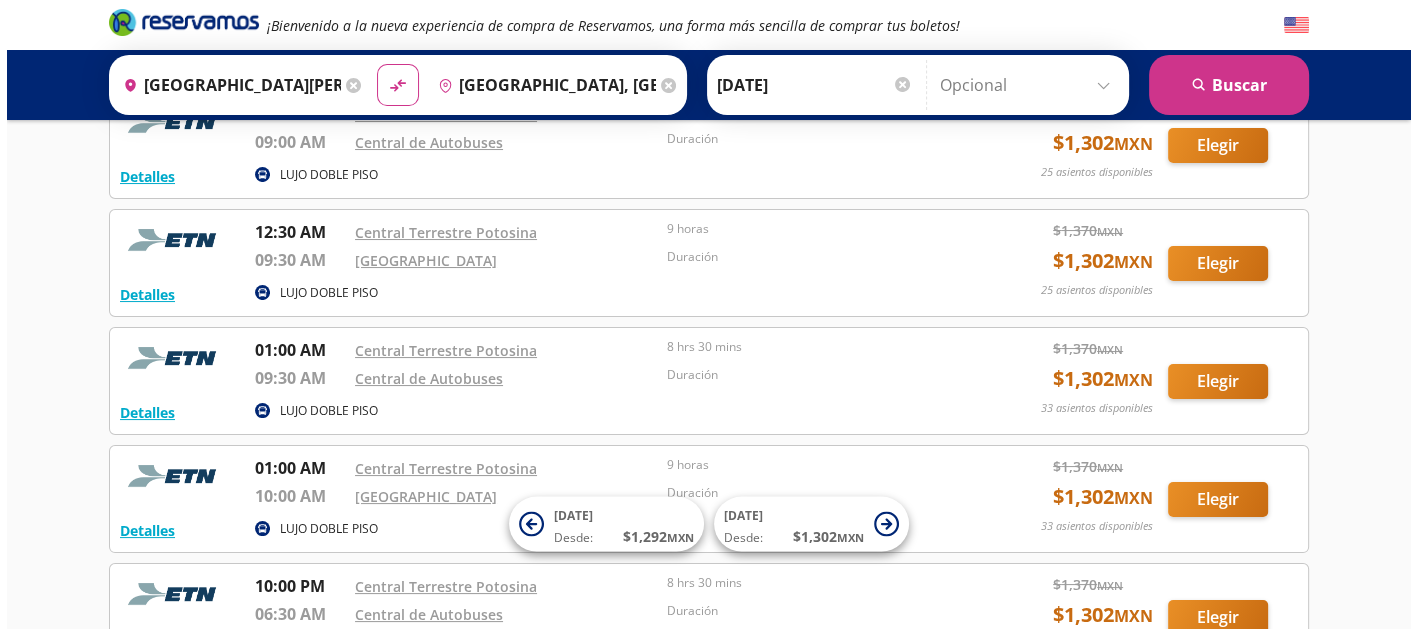 scroll, scrollTop: 482, scrollLeft: 0, axis: vertical 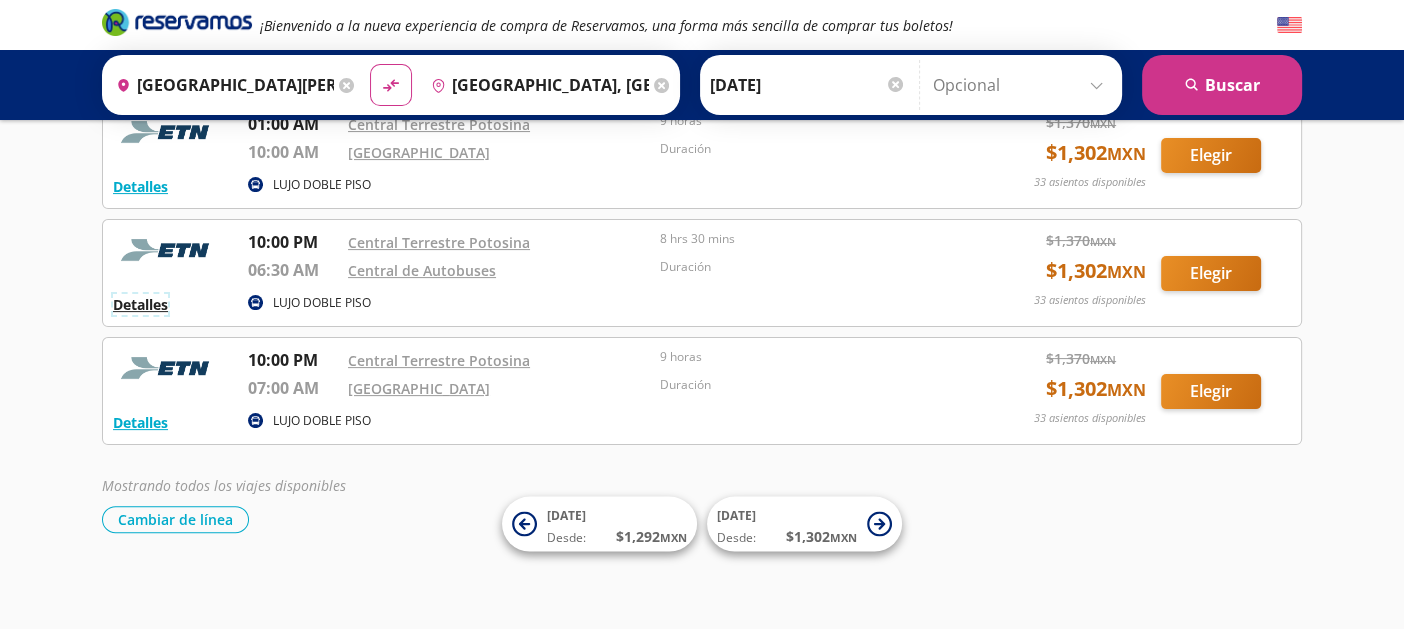 click on "Detalles" at bounding box center [140, 304] 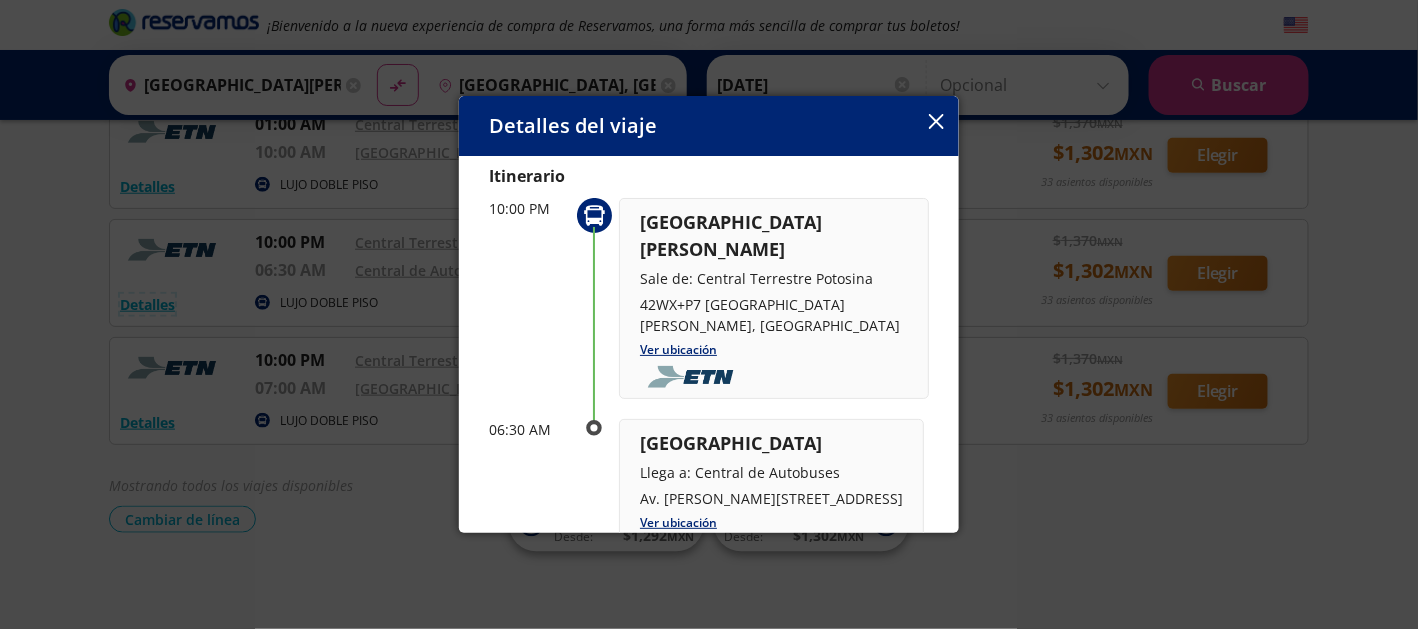 scroll, scrollTop: 0, scrollLeft: 0, axis: both 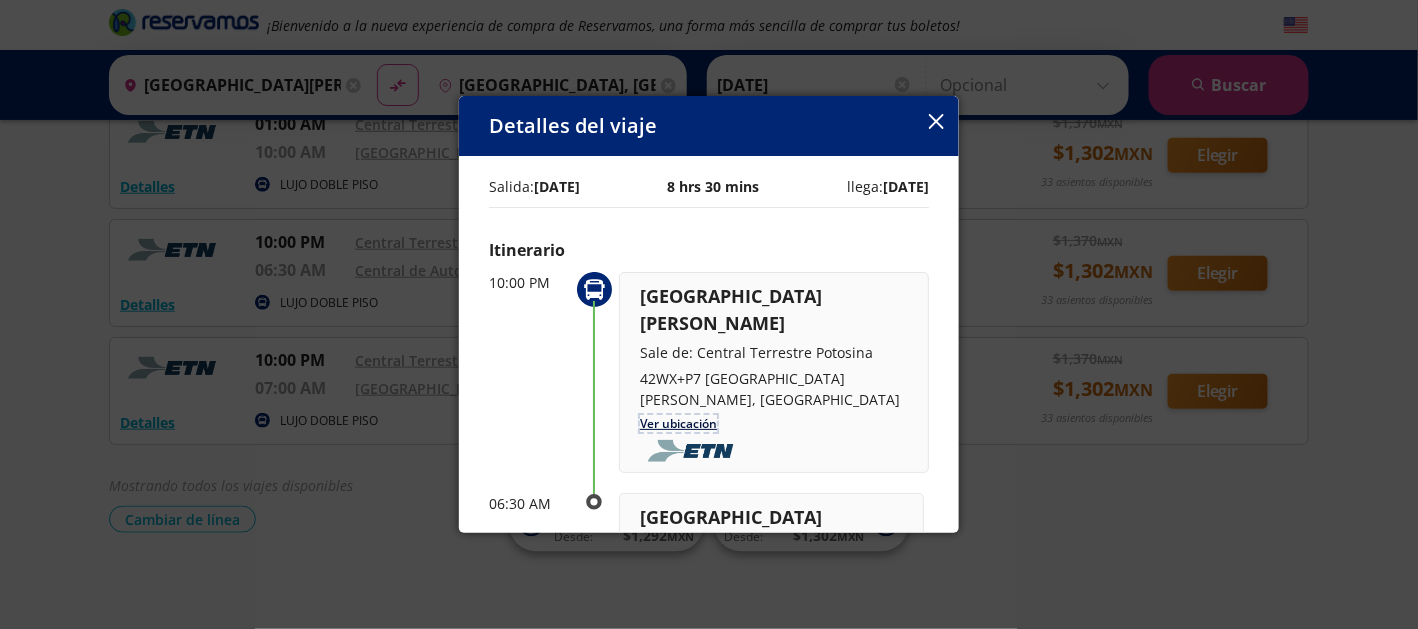 click on "Ver ubicación" at bounding box center [678, 423] 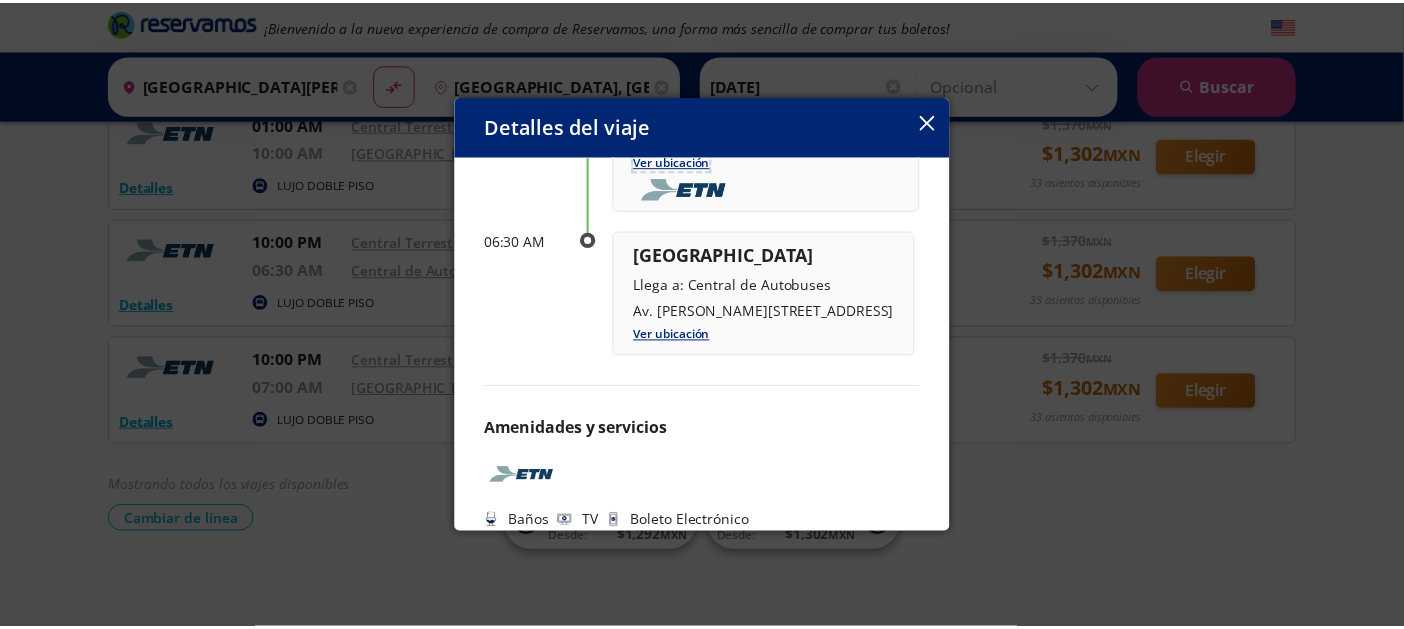 scroll, scrollTop: 0, scrollLeft: 0, axis: both 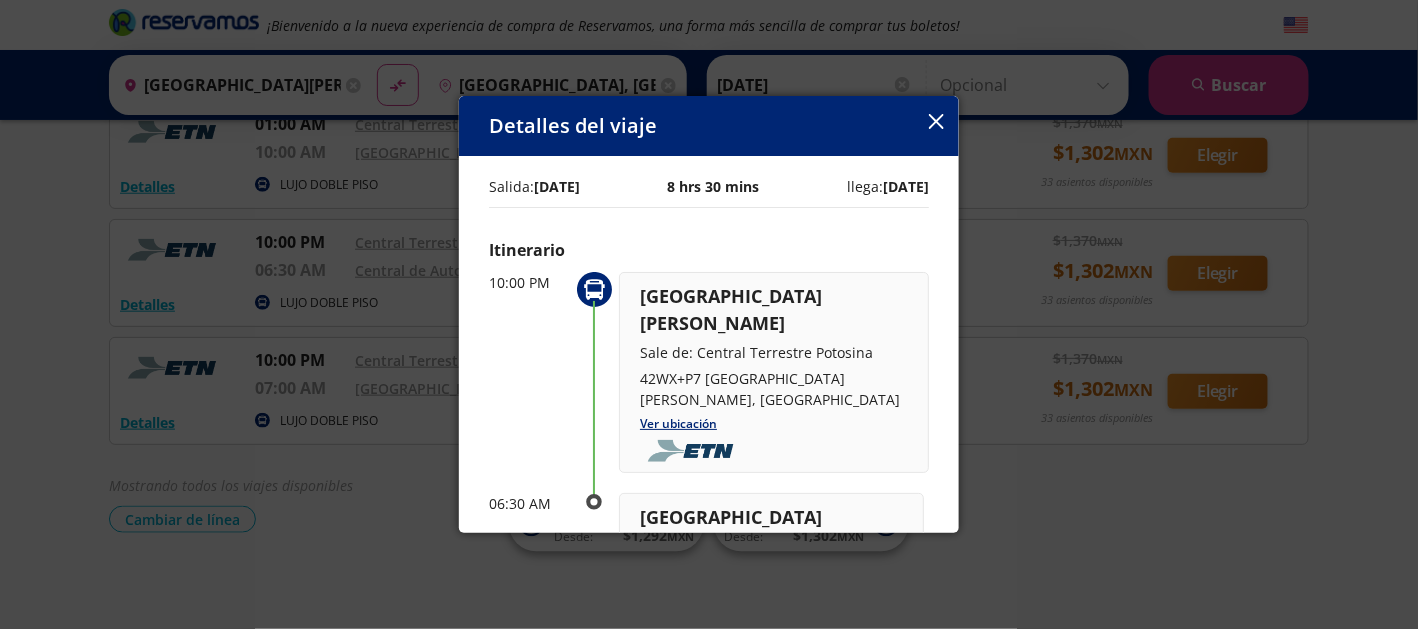 click 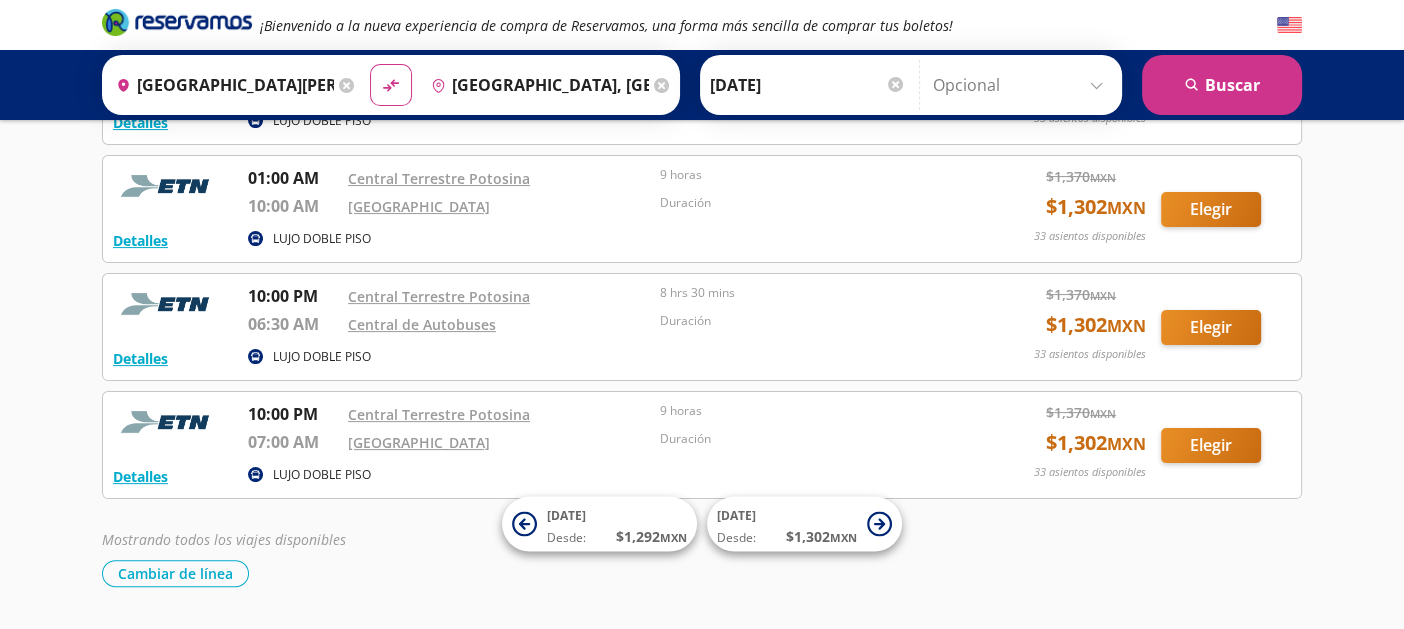 scroll, scrollTop: 482, scrollLeft: 0, axis: vertical 